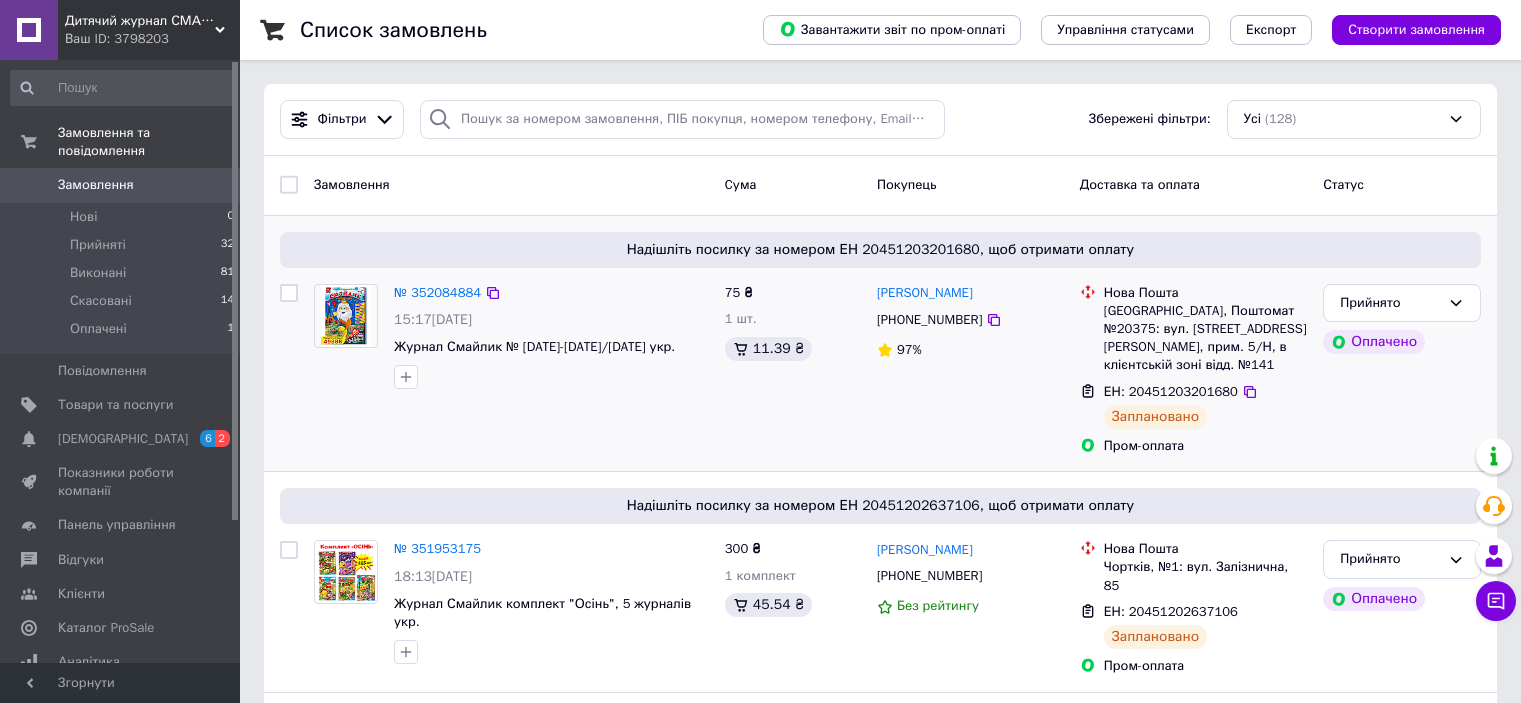 scroll, scrollTop: 0, scrollLeft: 0, axis: both 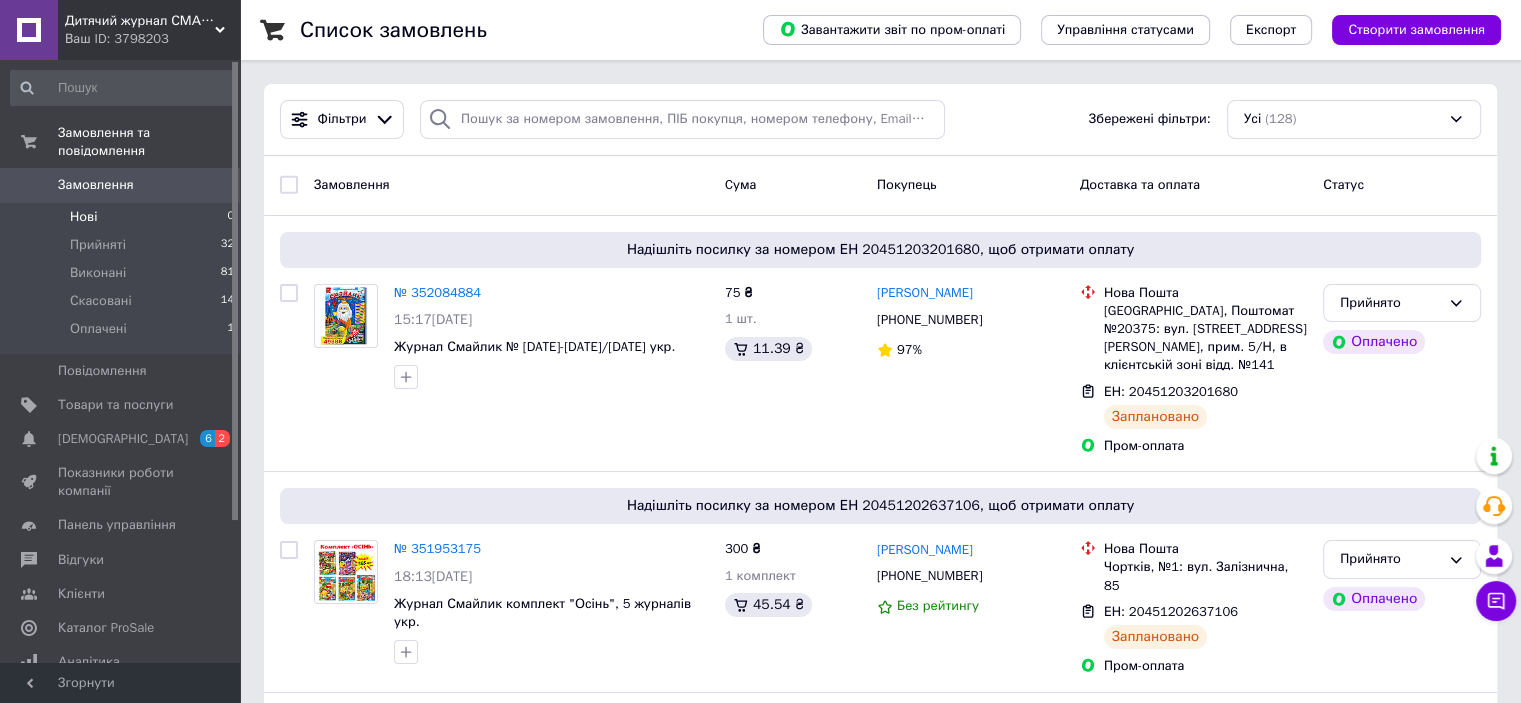 click on "Нові 0" at bounding box center (123, 217) 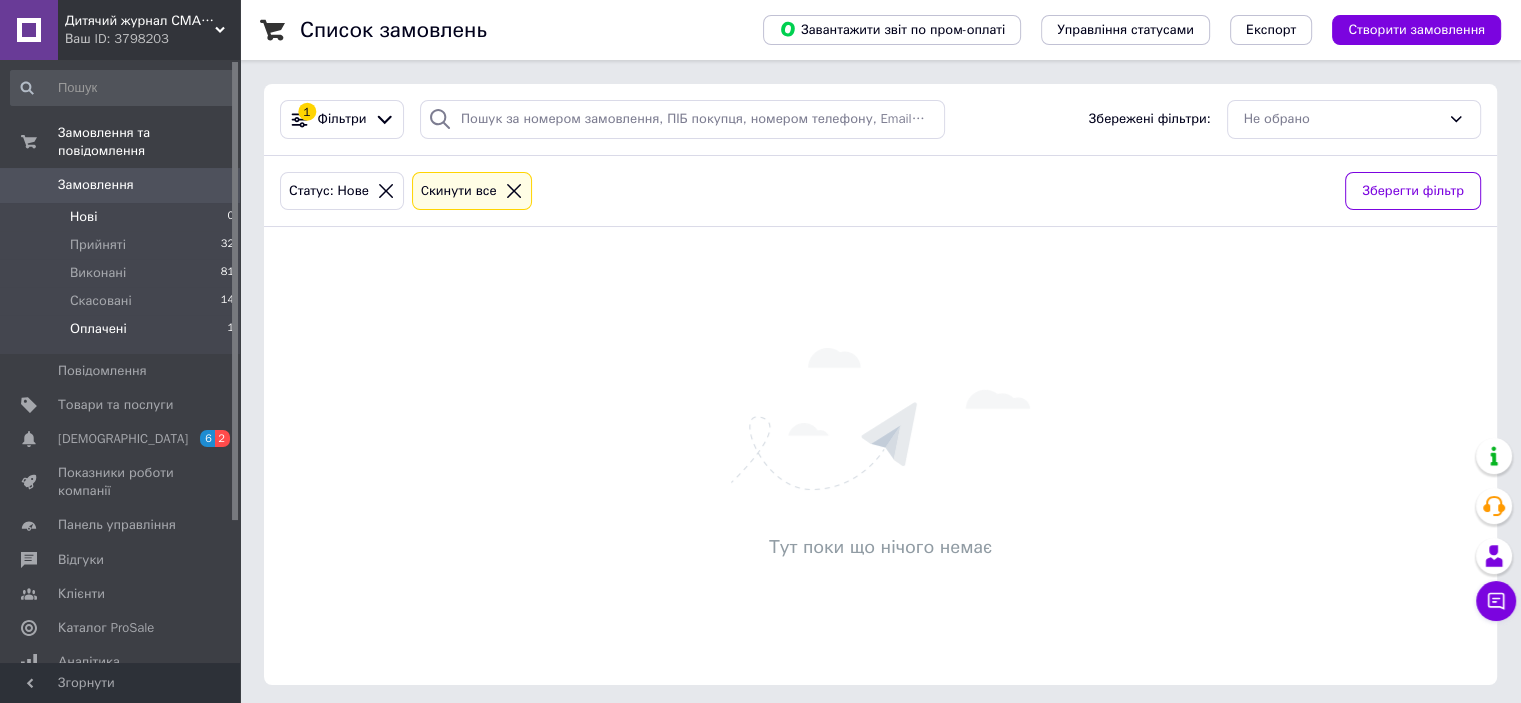 click on "Оплачені 1" at bounding box center [123, 334] 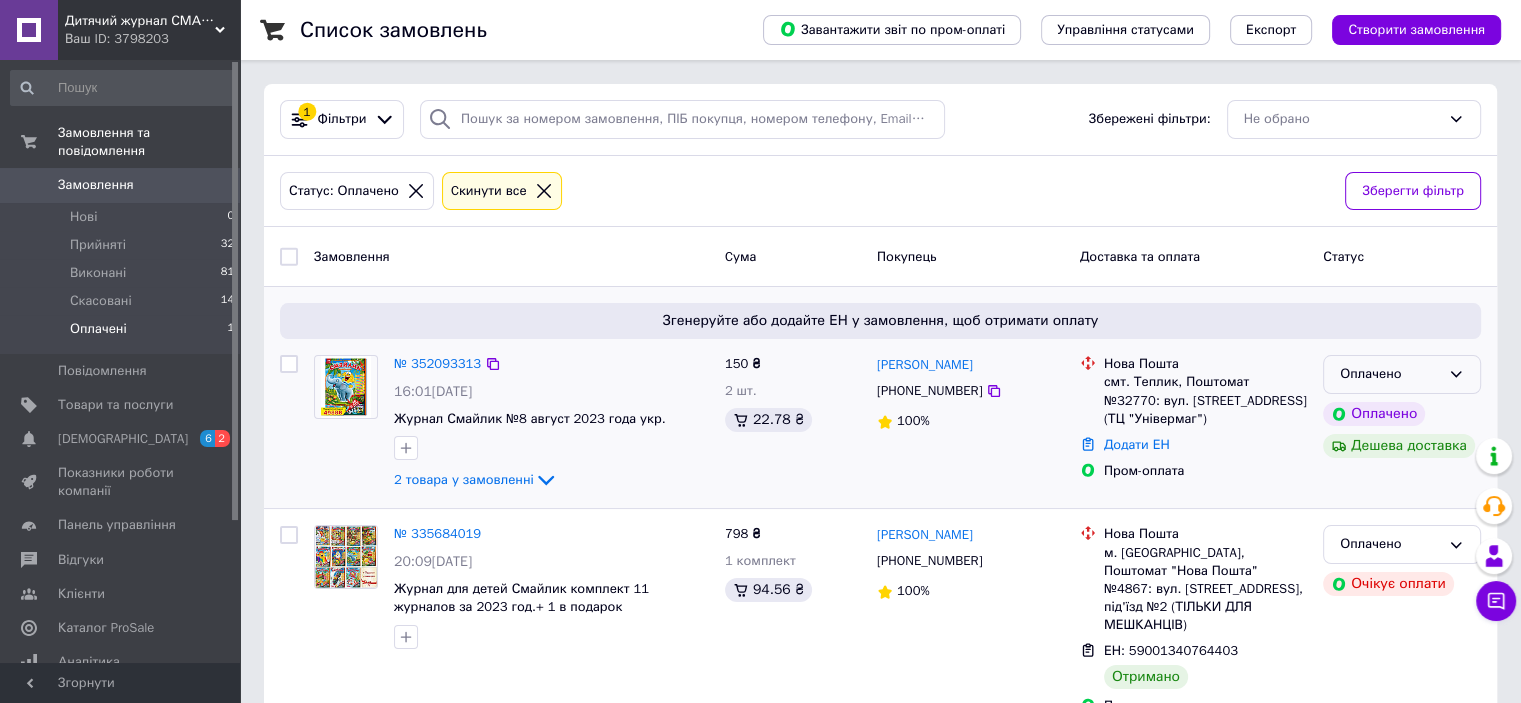 click 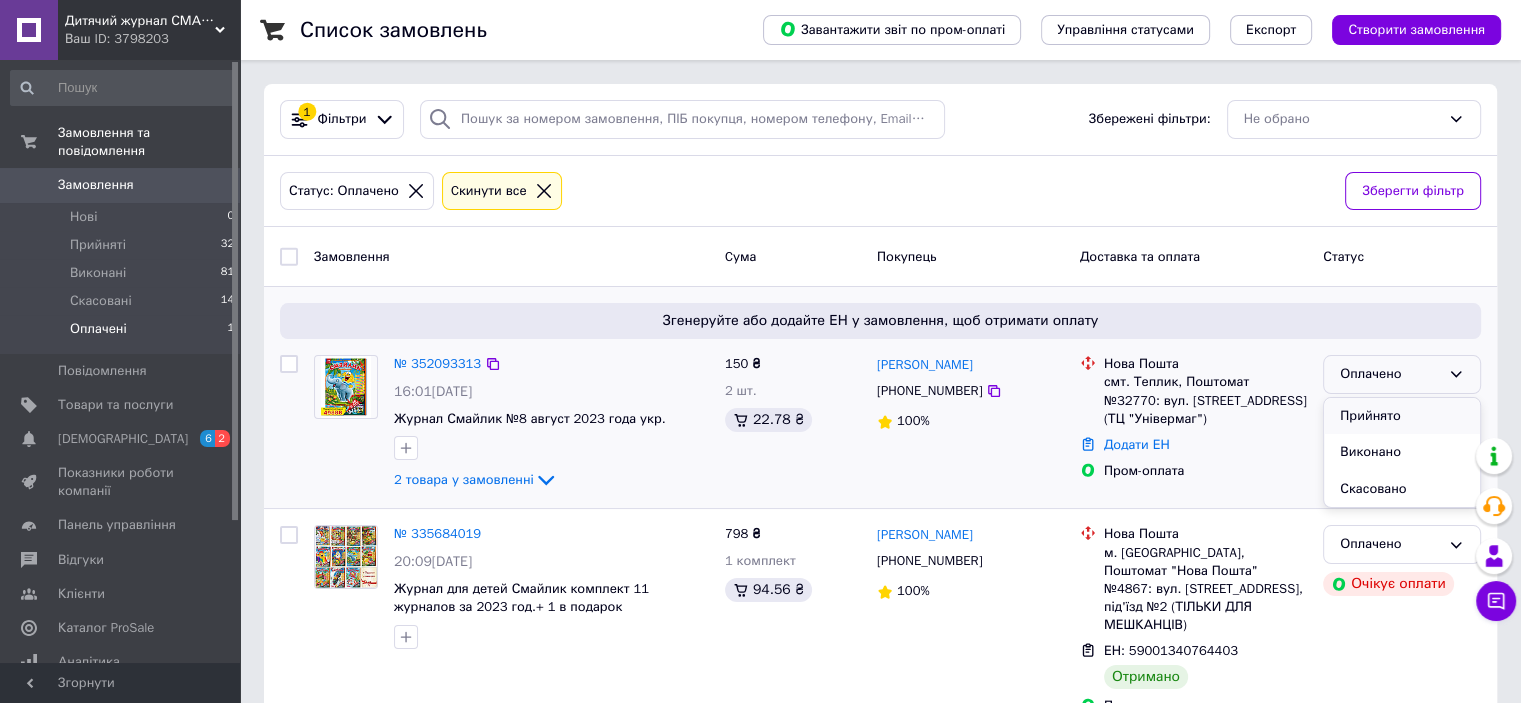 click on "Прийнято" at bounding box center [1402, 416] 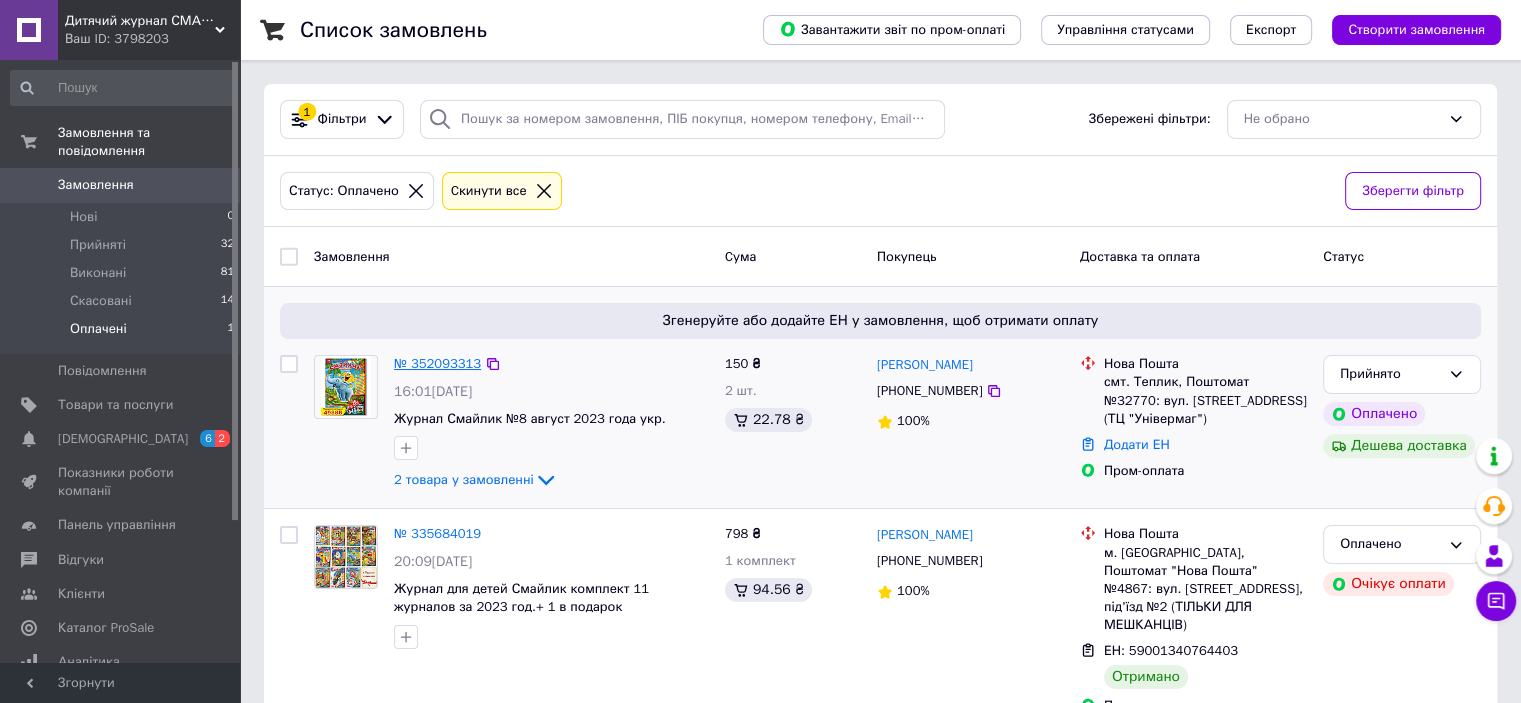 click on "№ 352093313" at bounding box center [437, 363] 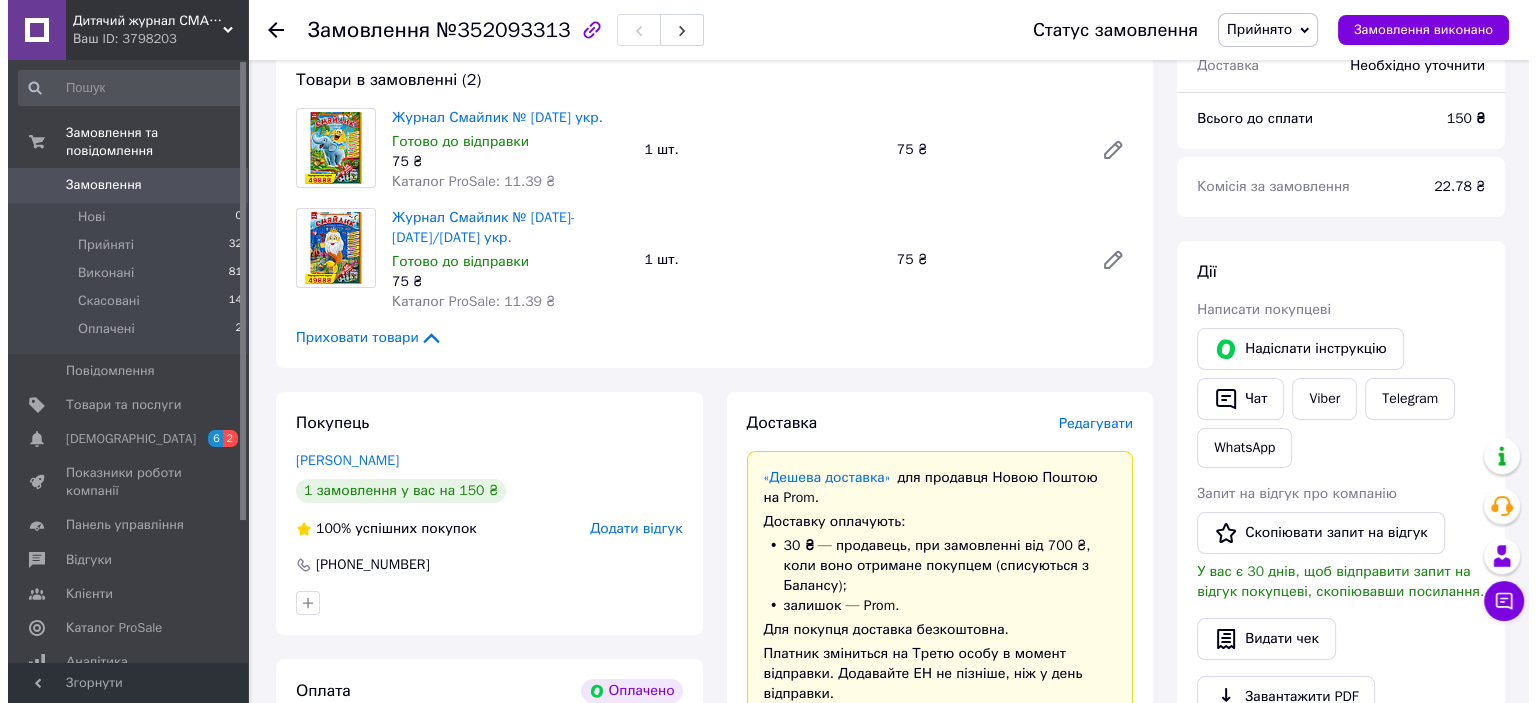 scroll, scrollTop: 200, scrollLeft: 0, axis: vertical 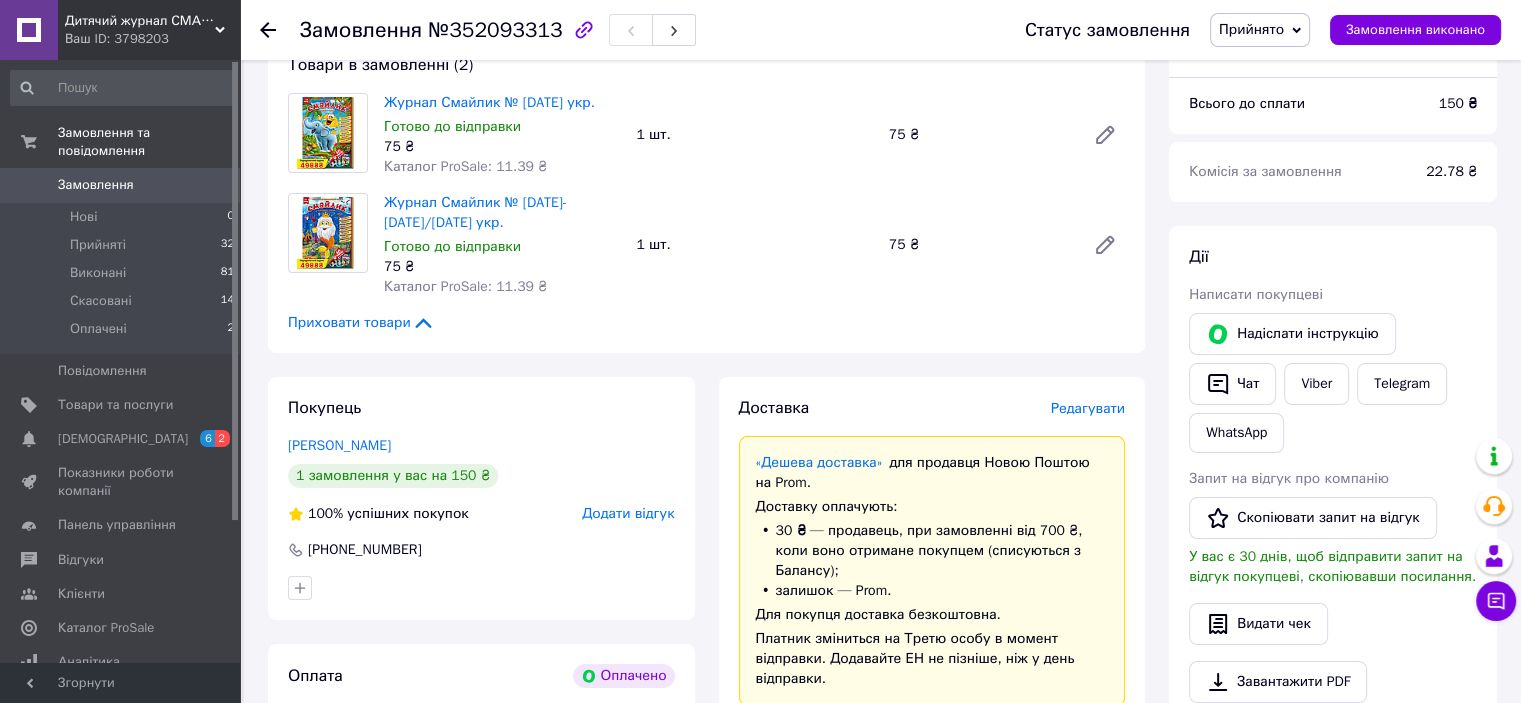click on "Редагувати" at bounding box center [1088, 408] 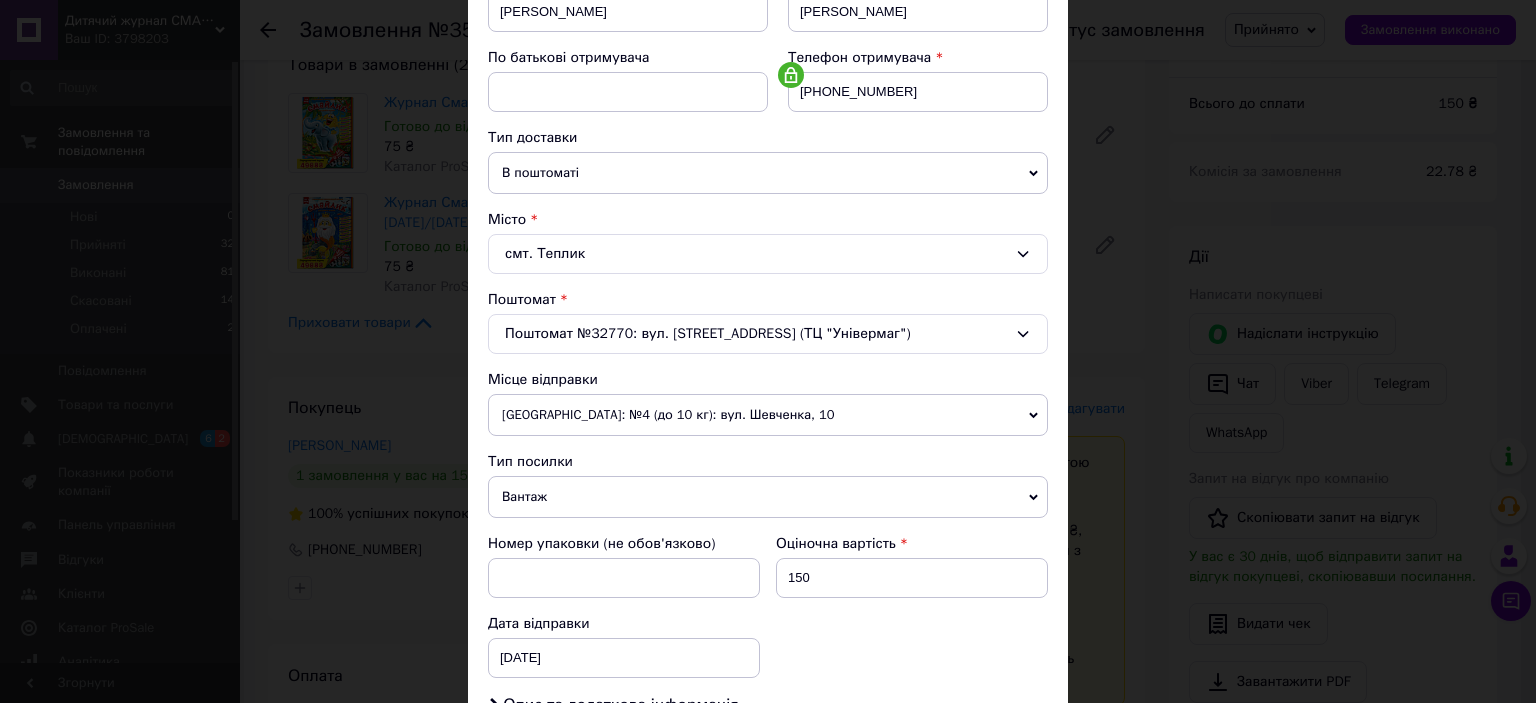 scroll, scrollTop: 400, scrollLeft: 0, axis: vertical 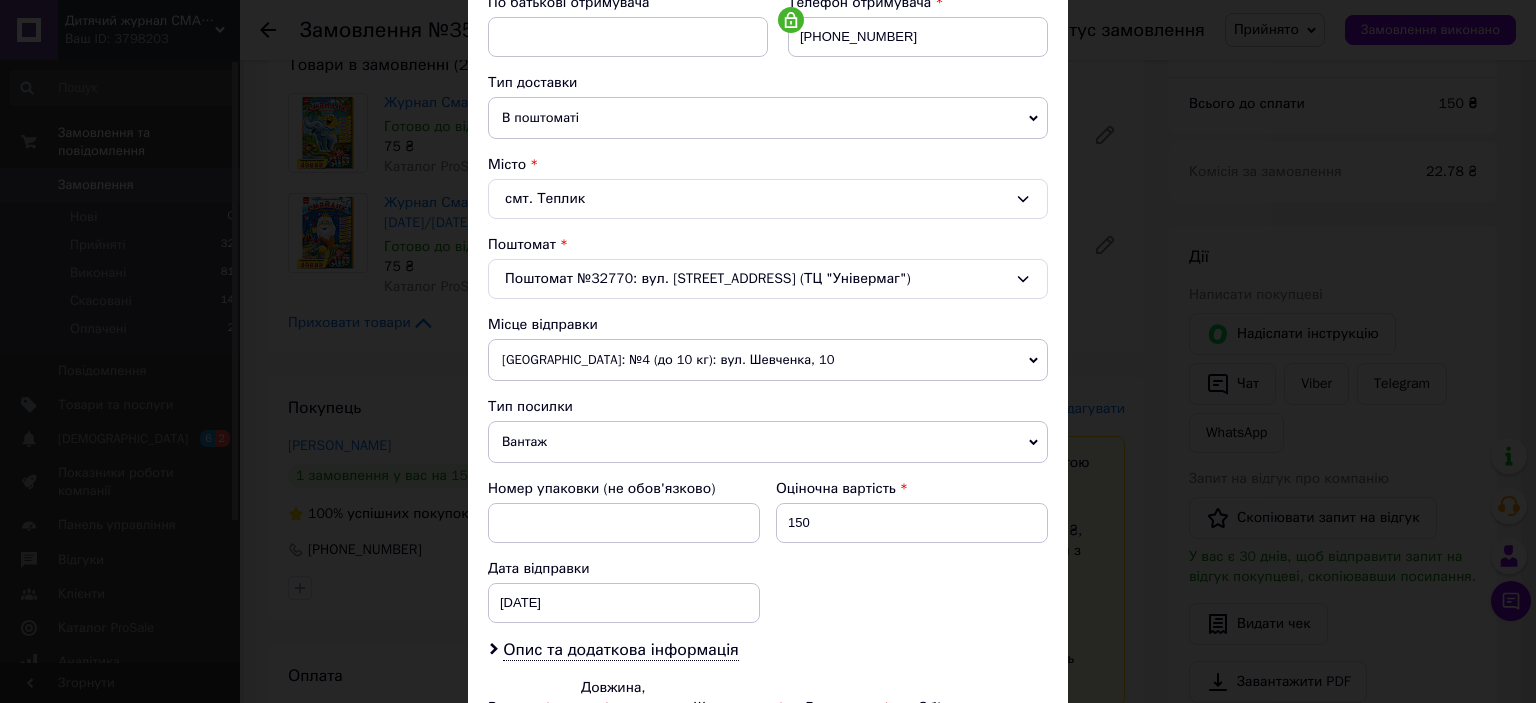 click on "Вантаж" at bounding box center (768, 442) 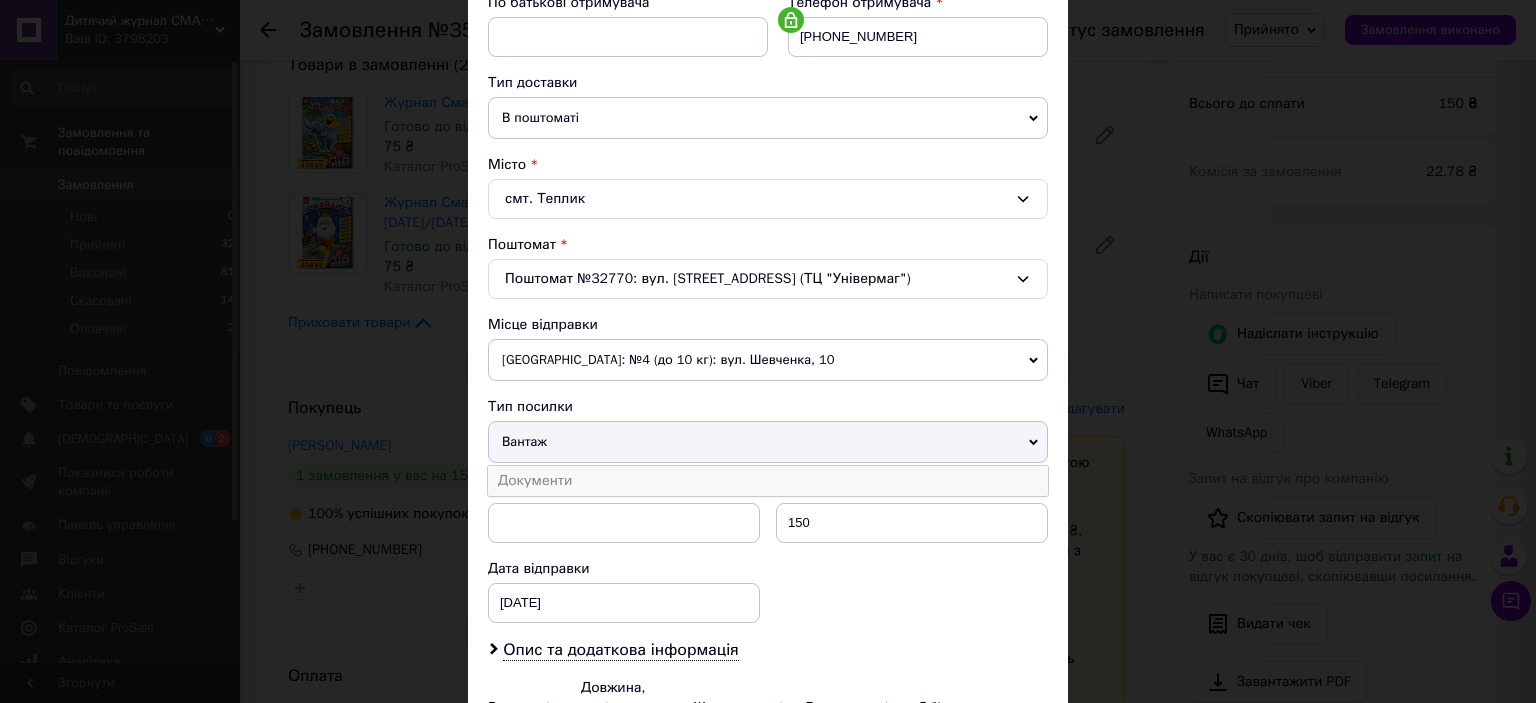 click on "Документи" at bounding box center [768, 481] 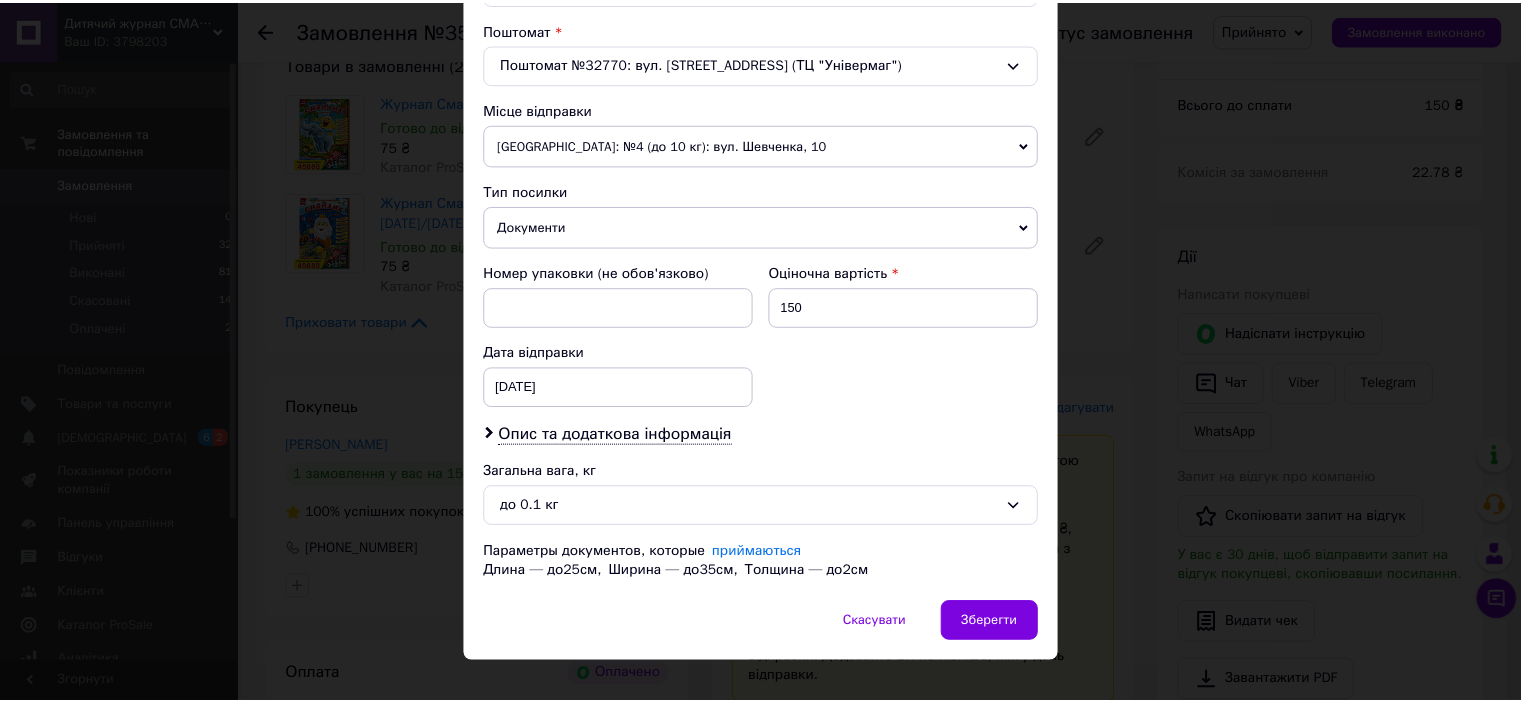 scroll, scrollTop: 639, scrollLeft: 0, axis: vertical 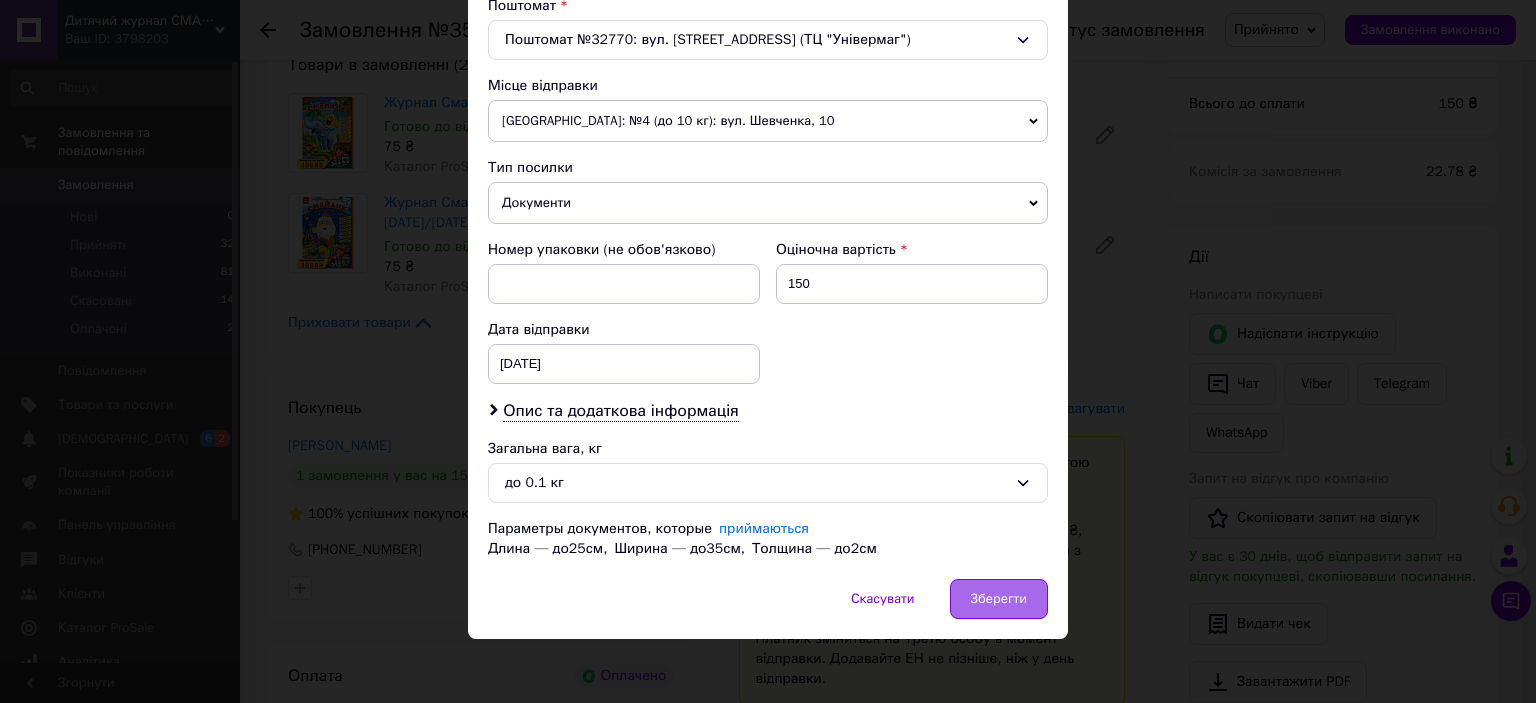 click on "Зберегти" at bounding box center [999, 599] 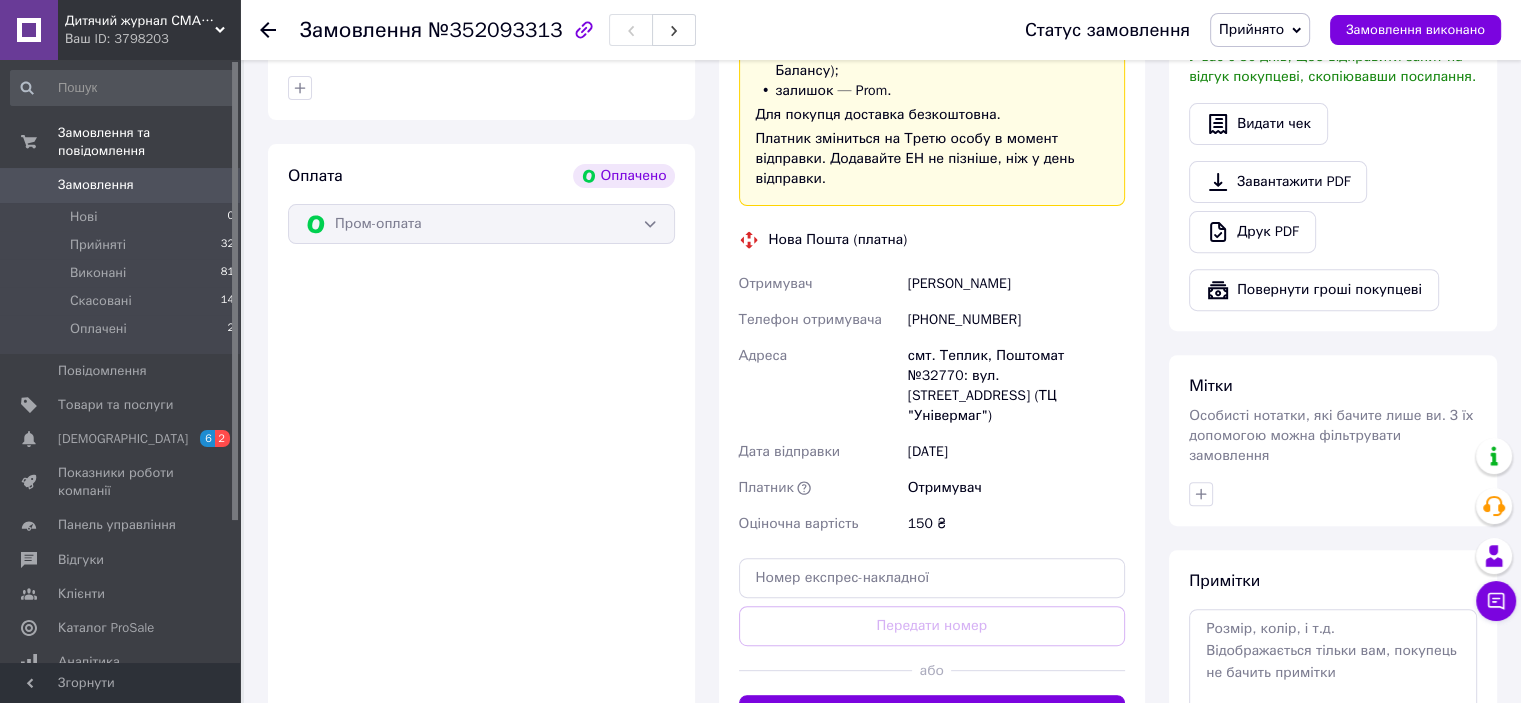 scroll, scrollTop: 900, scrollLeft: 0, axis: vertical 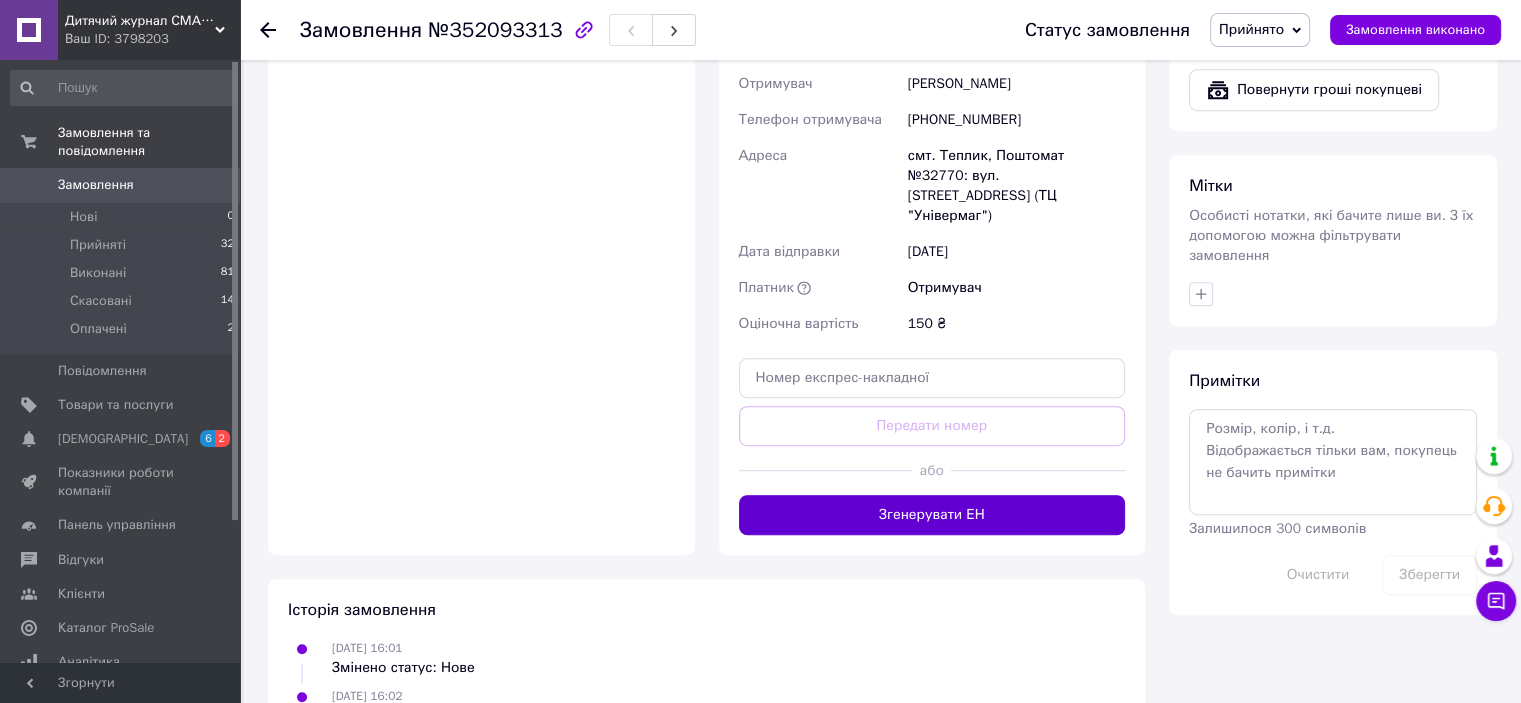 click on "Згенерувати ЕН" at bounding box center (932, 515) 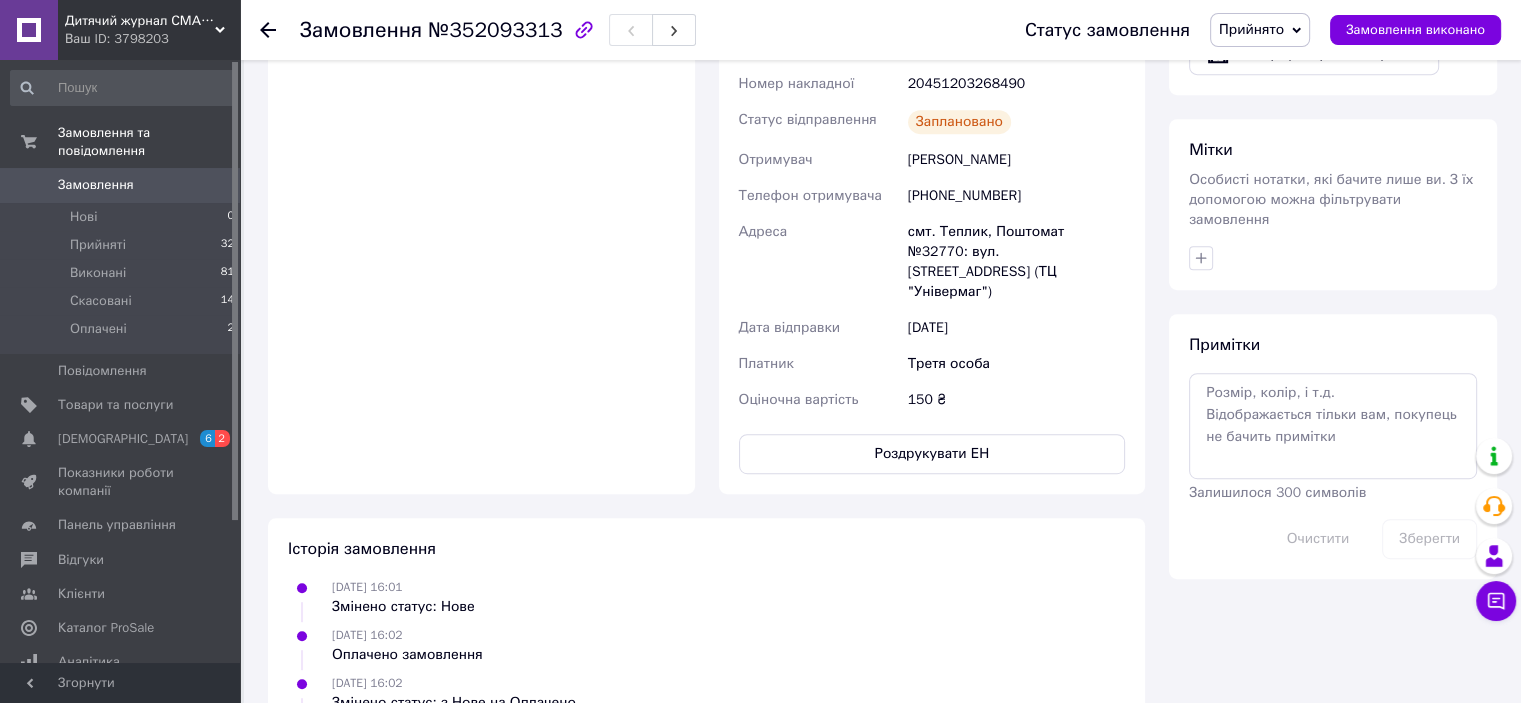 drag, startPoint x: 1028, startPoint y: 167, endPoint x: 911, endPoint y: 159, distance: 117.273186 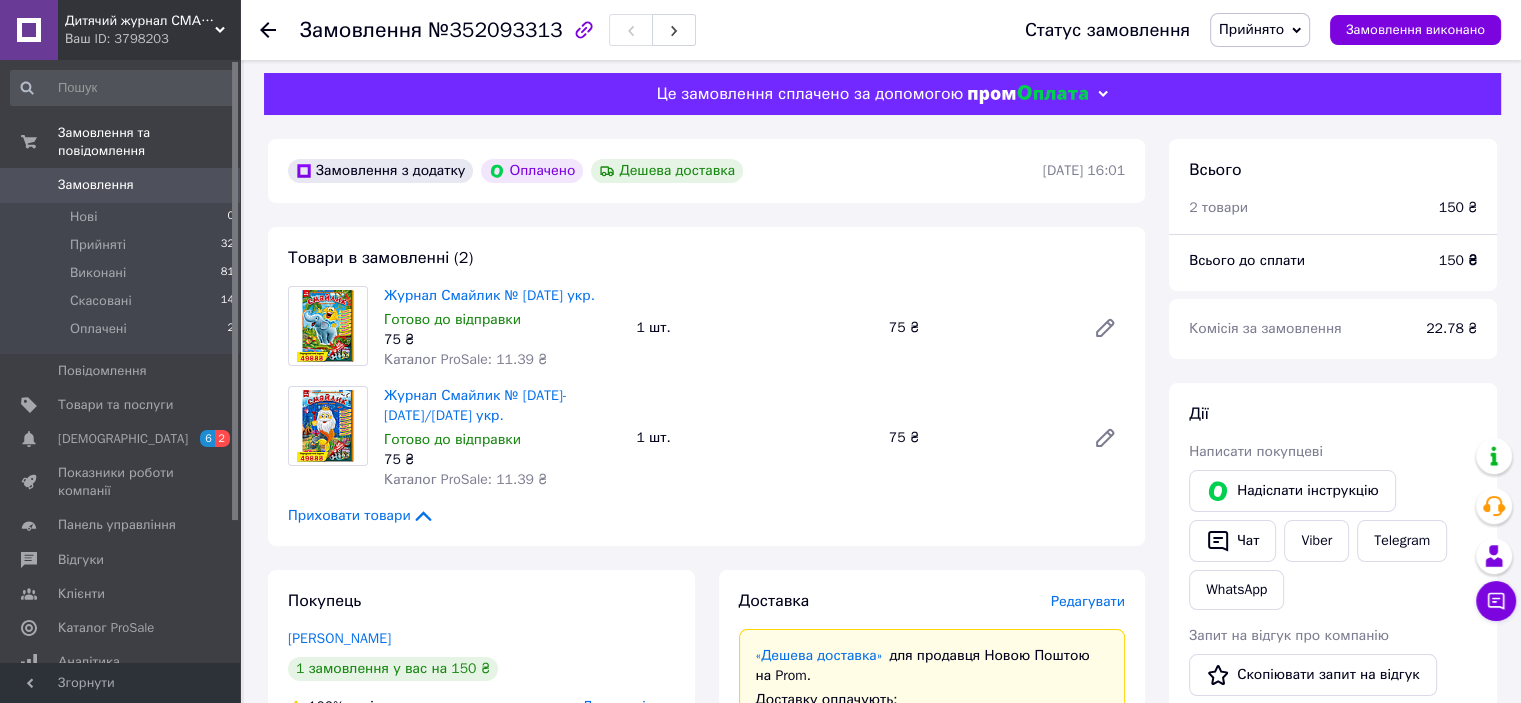 scroll, scrollTop: 0, scrollLeft: 0, axis: both 